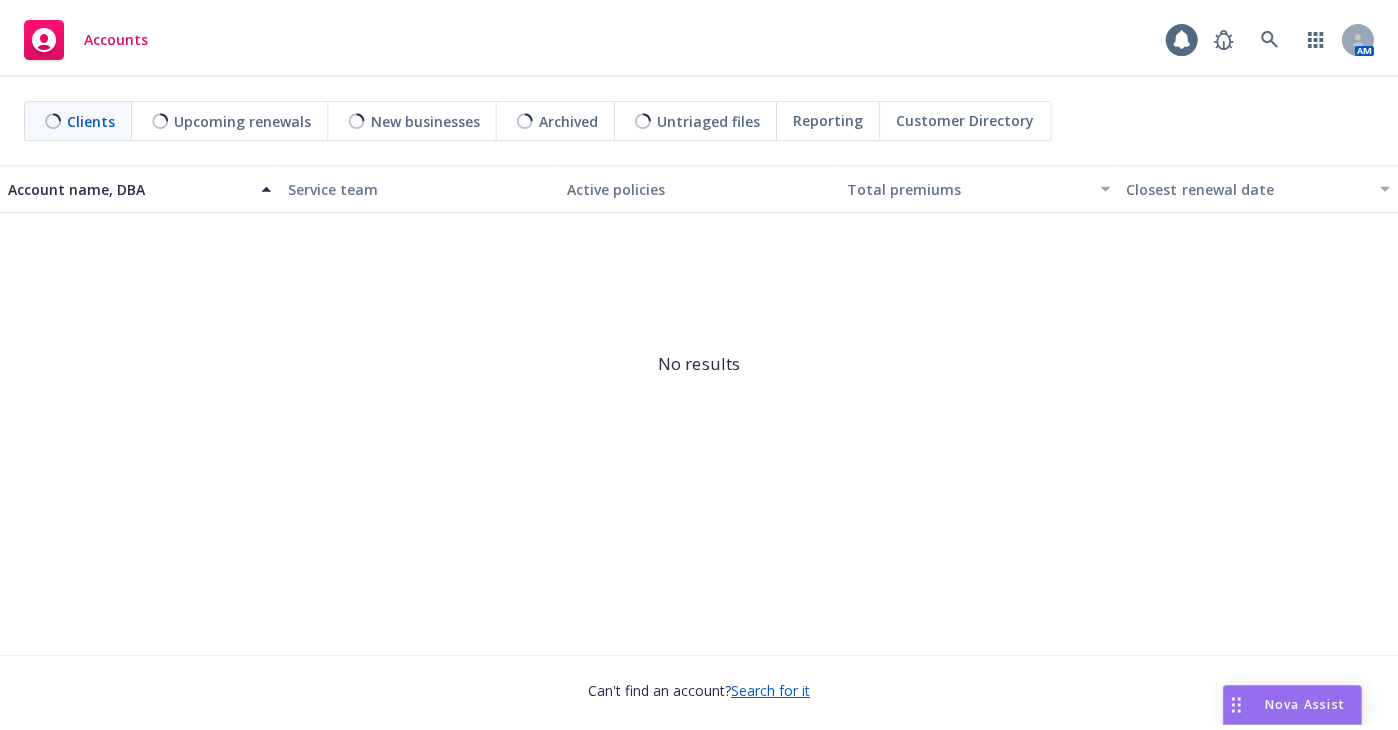 scroll, scrollTop: 0, scrollLeft: 0, axis: both 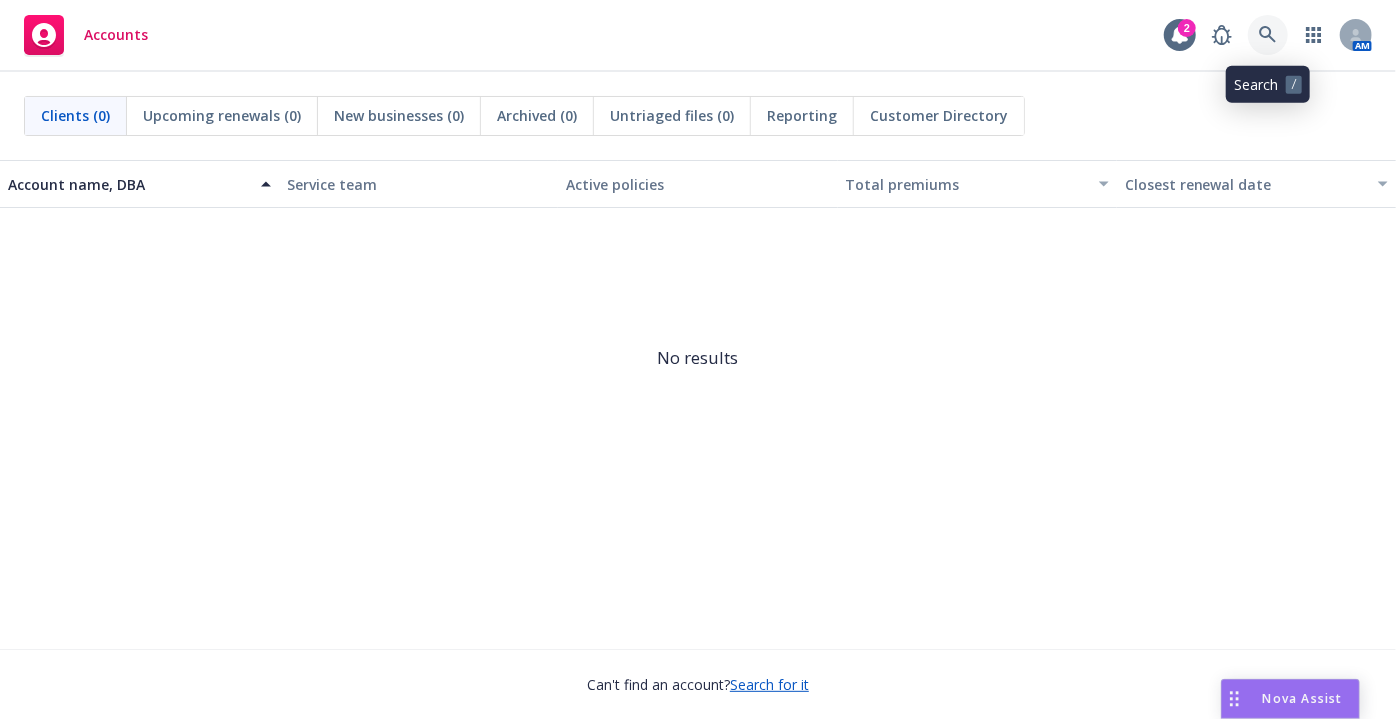 click at bounding box center [1268, 35] 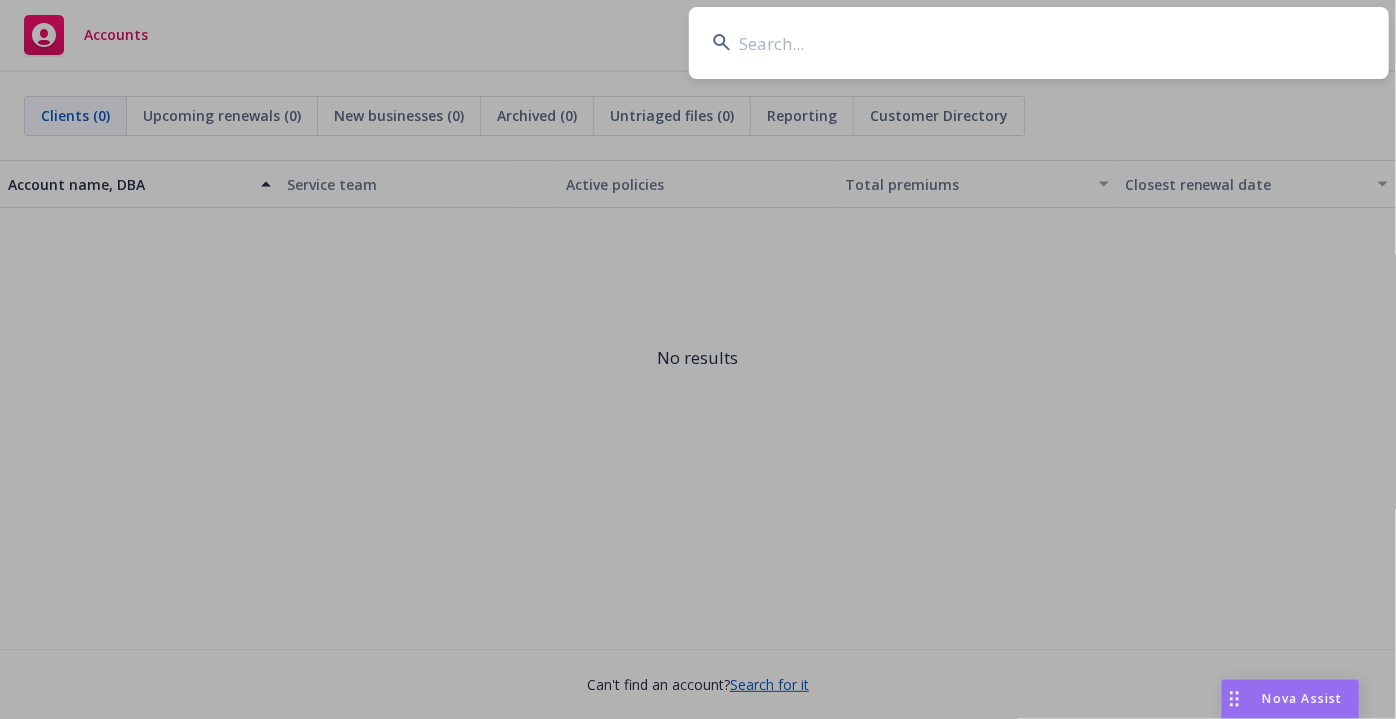 click at bounding box center (1039, 43) 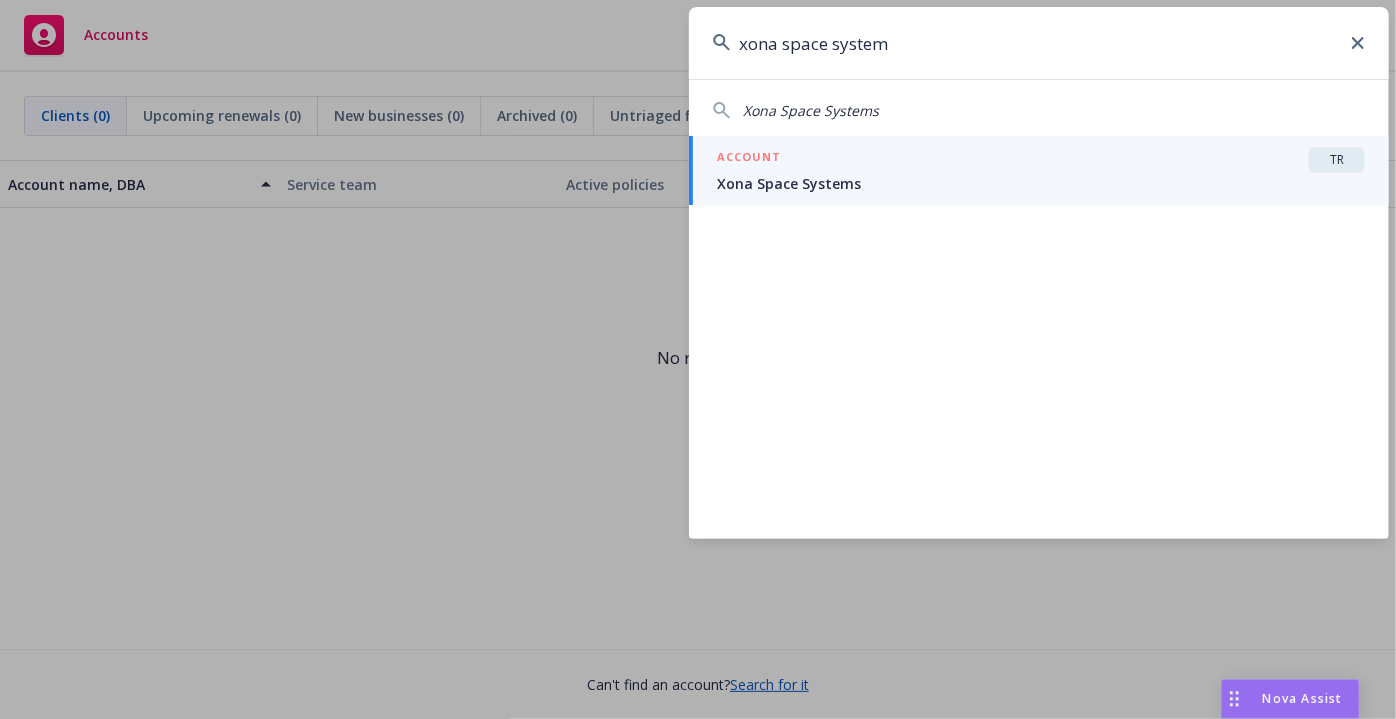 type on "xona space system" 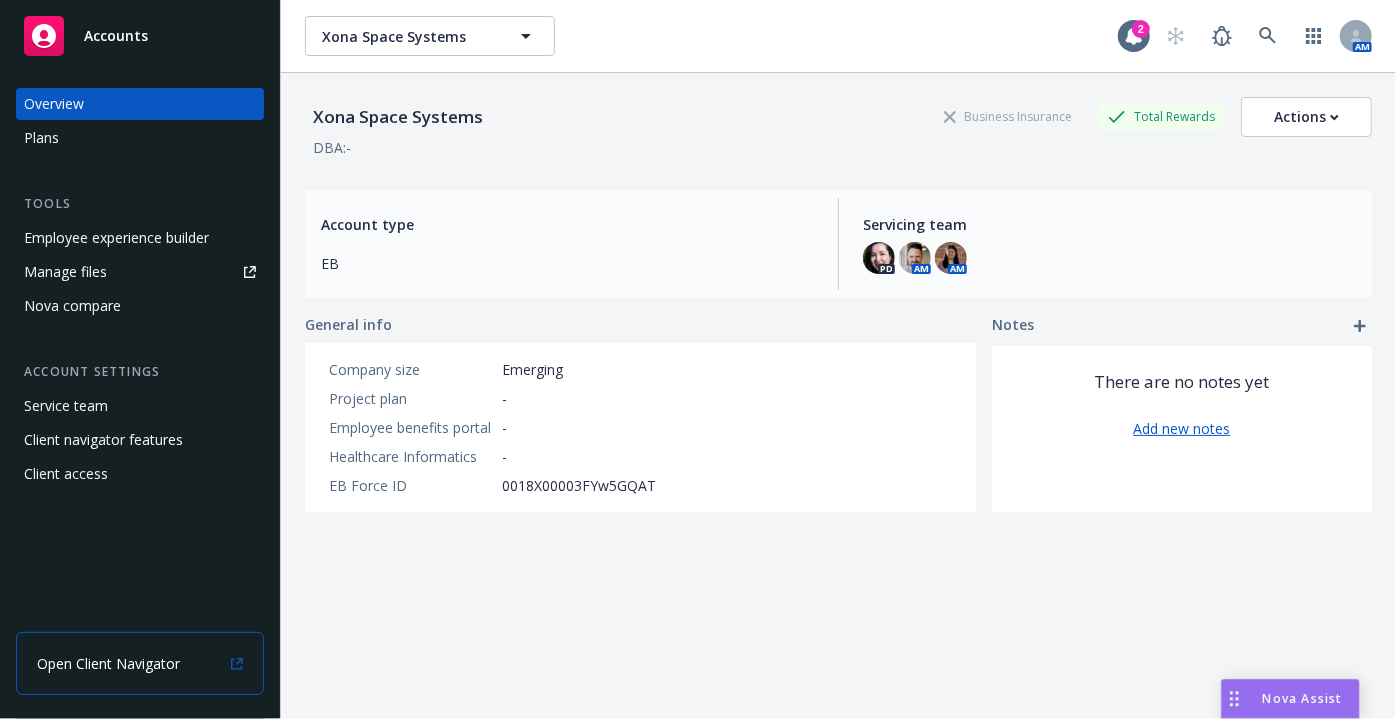 click on "Open Client Navigator" at bounding box center (108, 663) 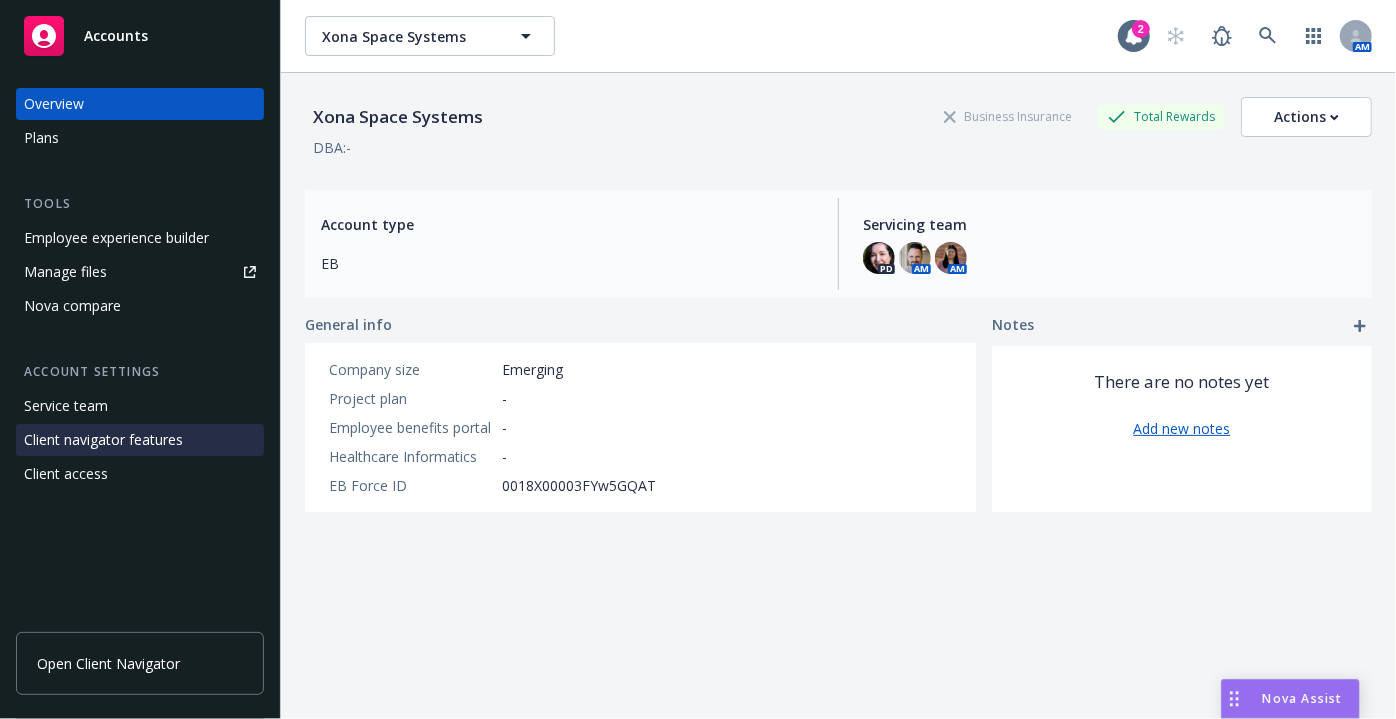 click on "Client navigator features" at bounding box center [103, 440] 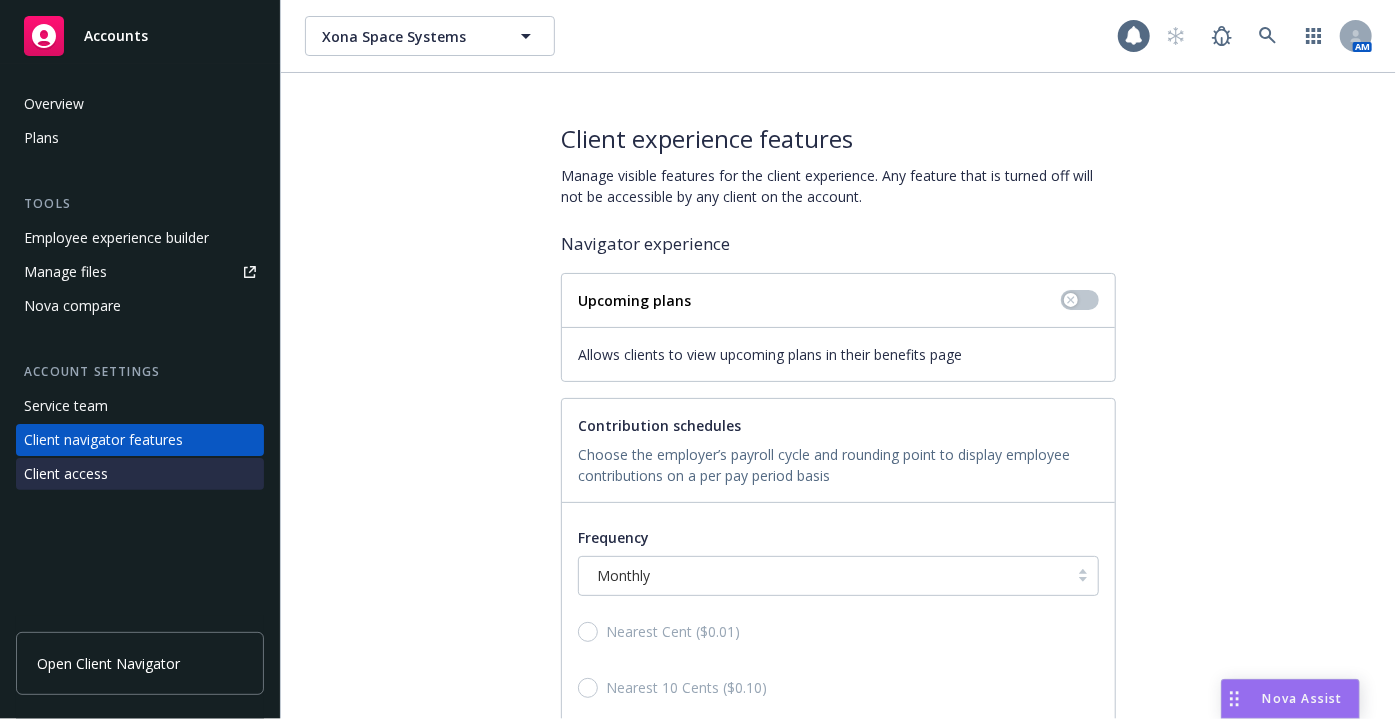 click on "Client access" at bounding box center (140, 474) 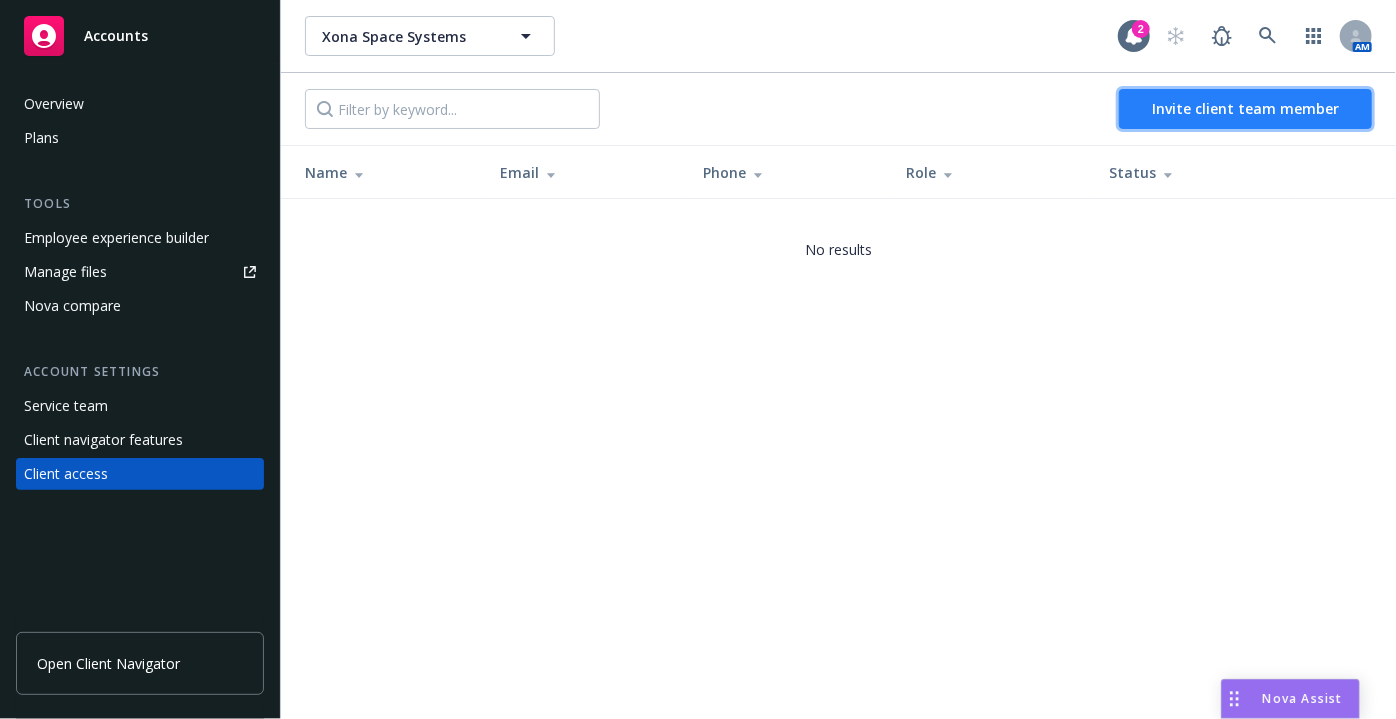 click on "Invite client team member" at bounding box center [1245, 108] 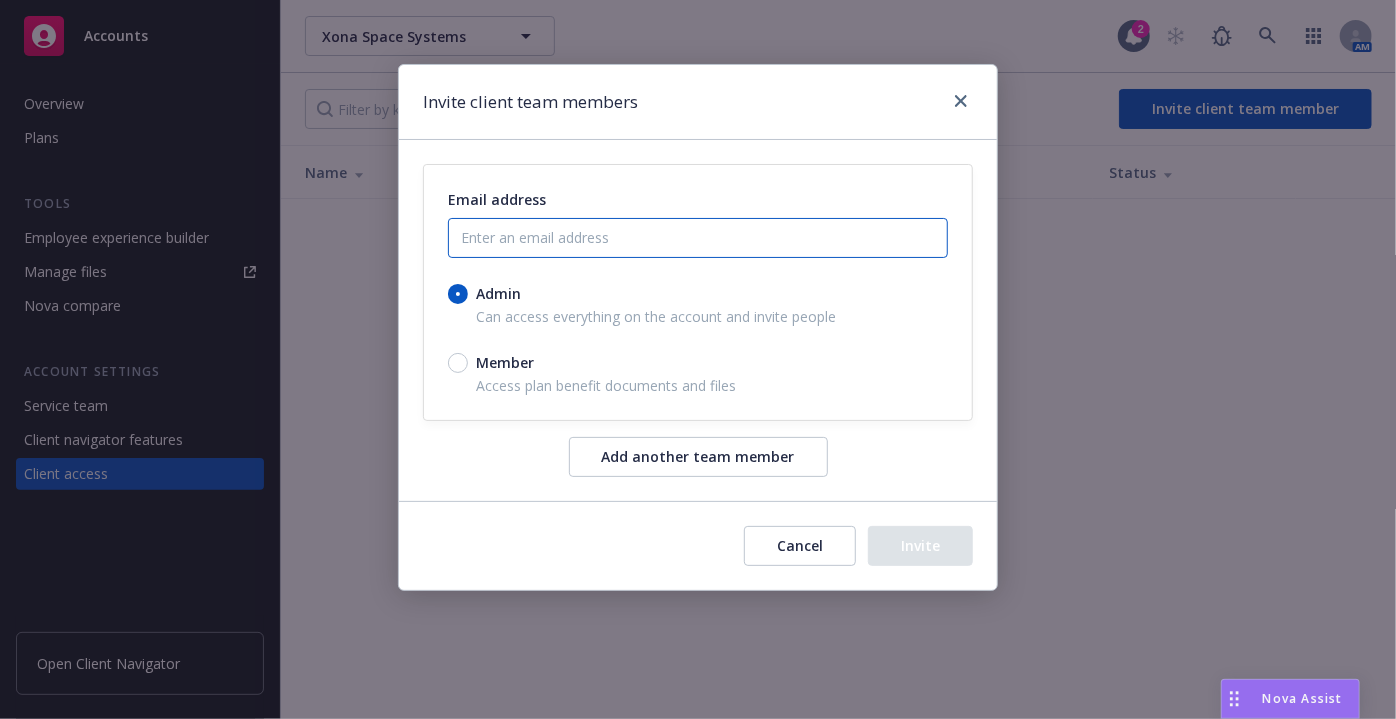 click at bounding box center [698, 238] 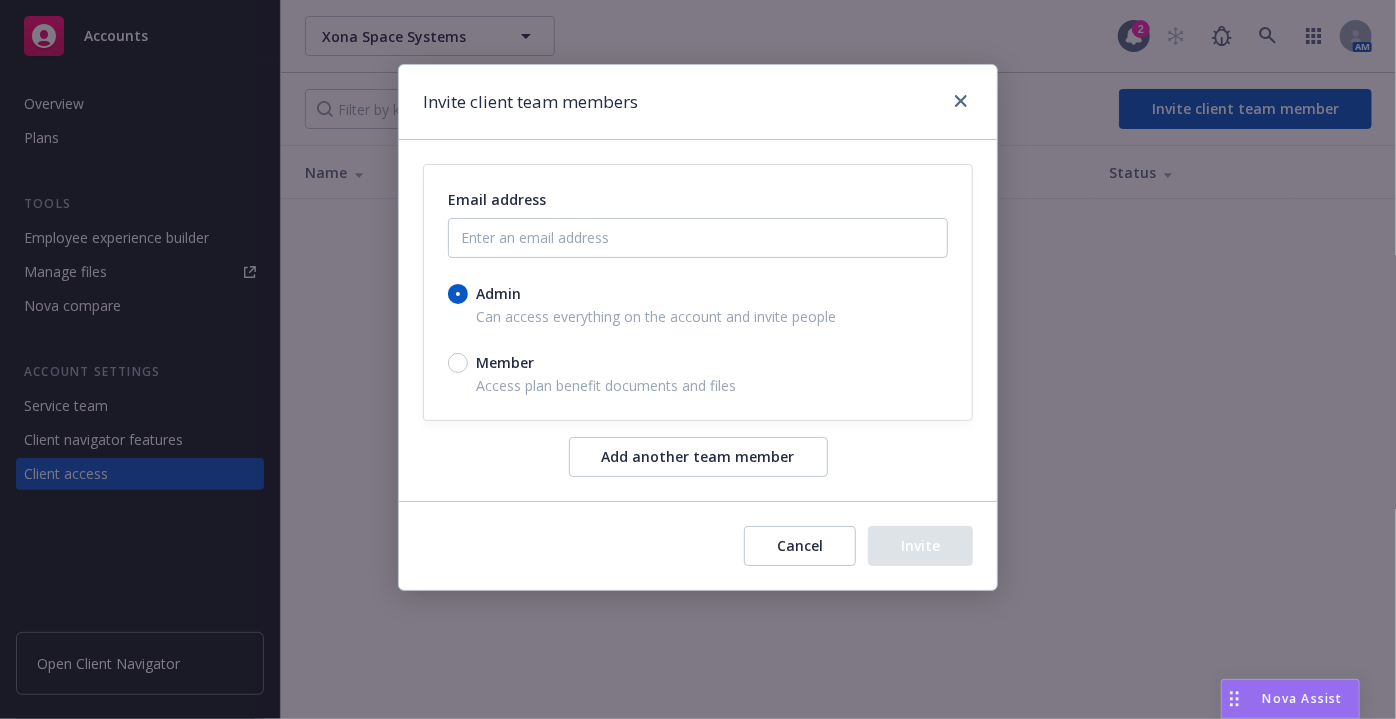 click on "Email address Admin Can access everything on the account and invite people Member Access plan benefit documents and files" at bounding box center (698, 292) 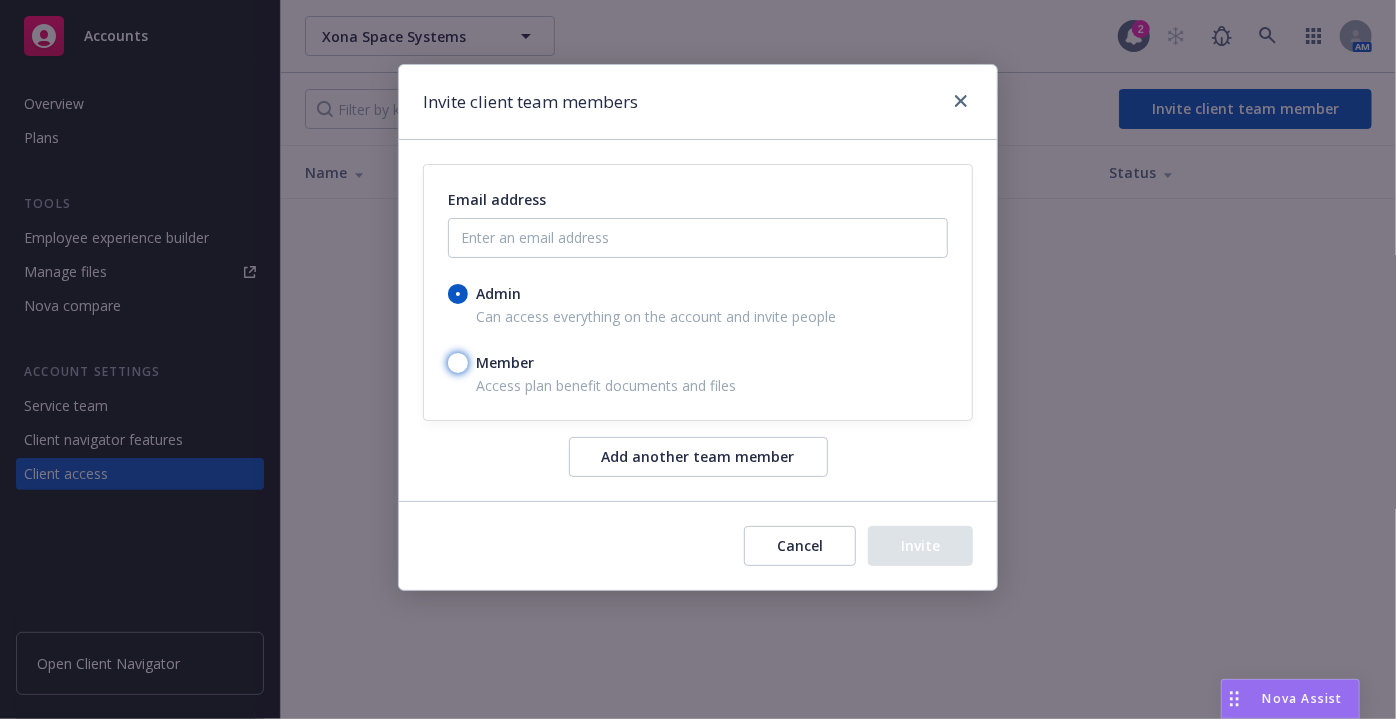 click on "Member" at bounding box center (458, 363) 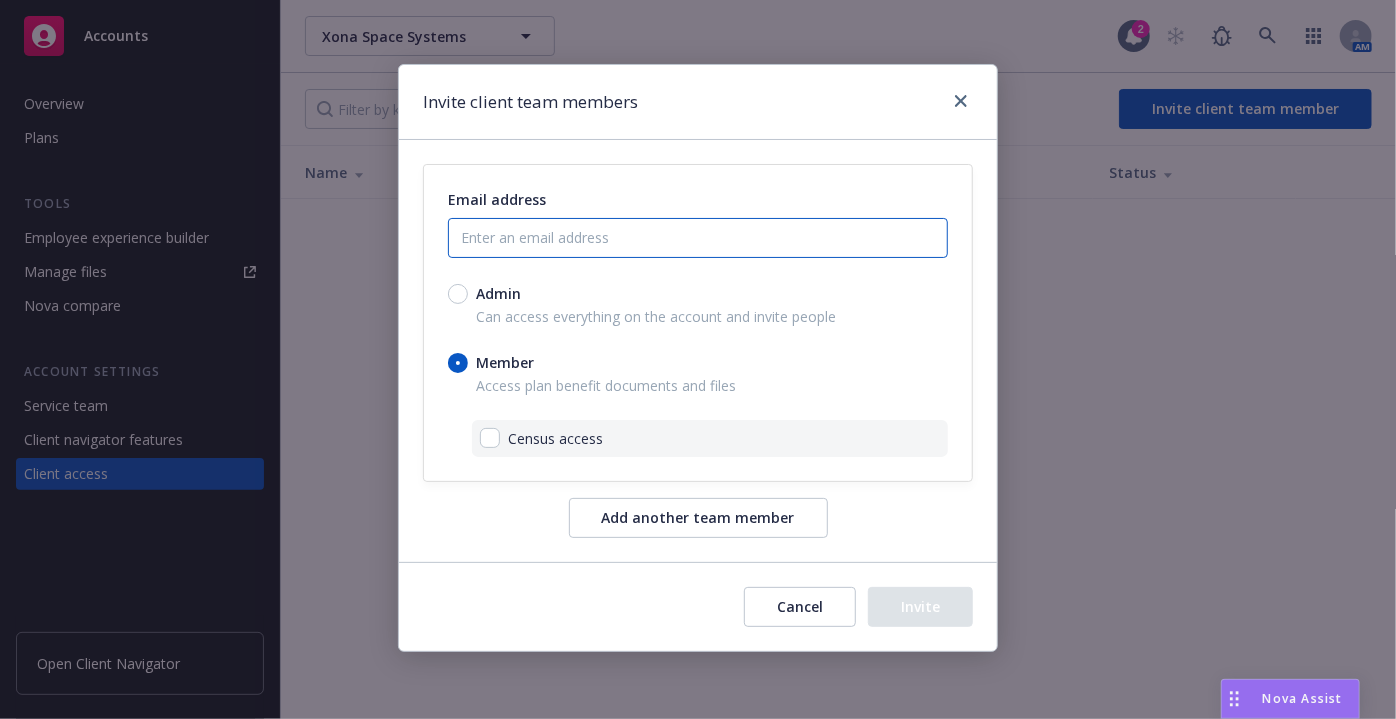 click at bounding box center (698, 238) 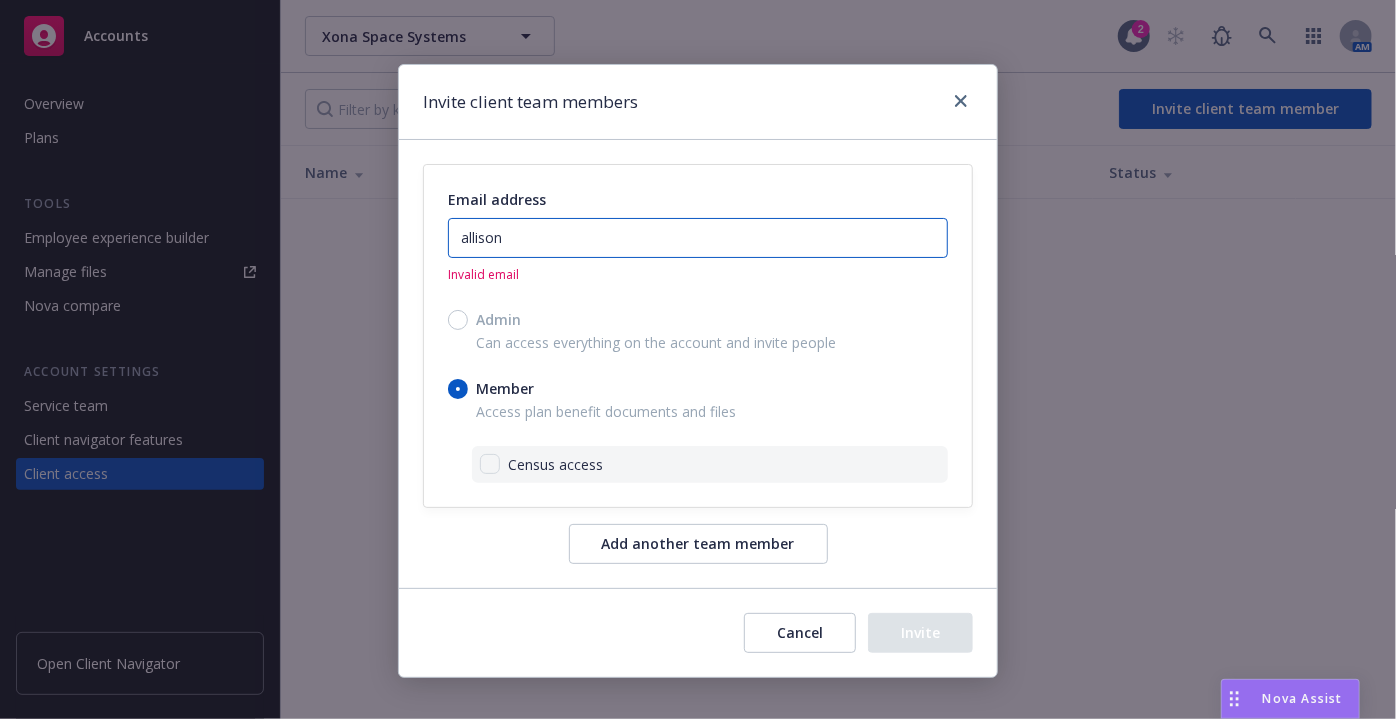 click on "allison" at bounding box center (698, 238) 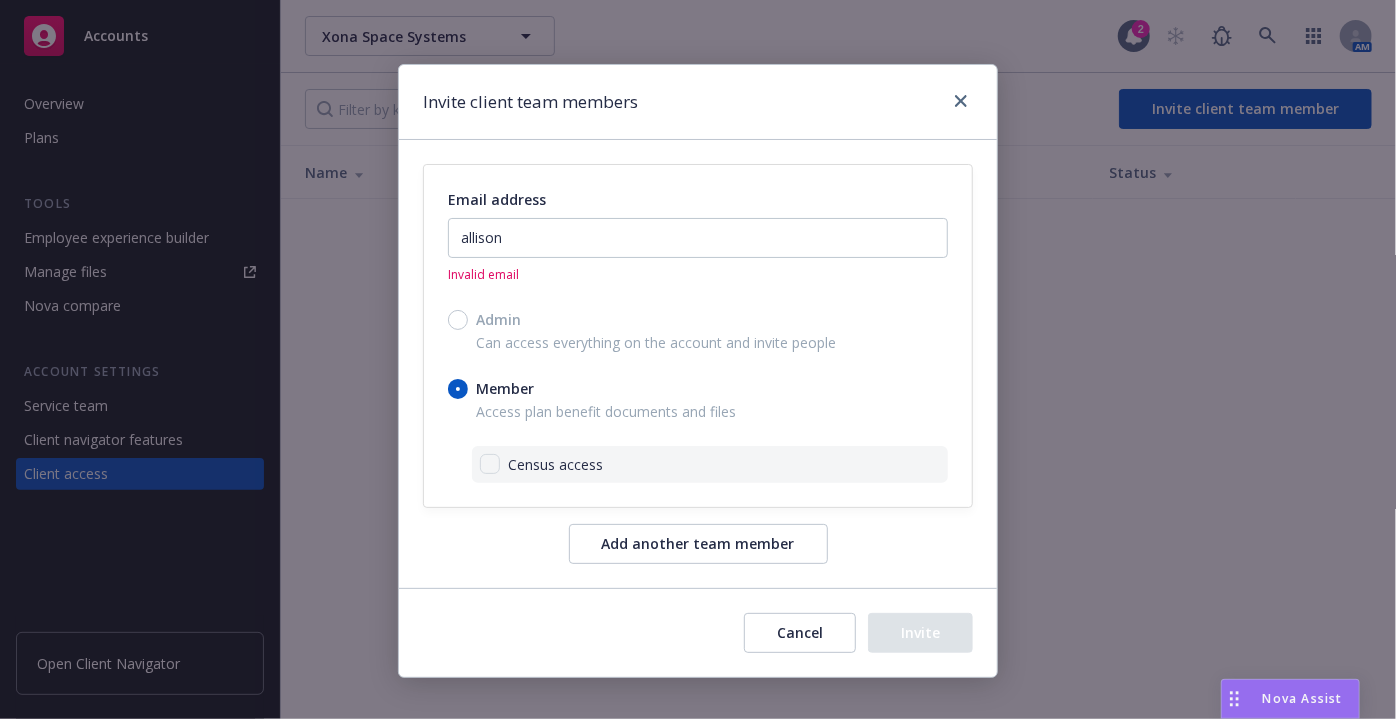 click on "Email address [EMAIL] Invalid email Admin Can access everything on the account and invite people Member Access plan benefit documents and files Census access" at bounding box center [698, 336] 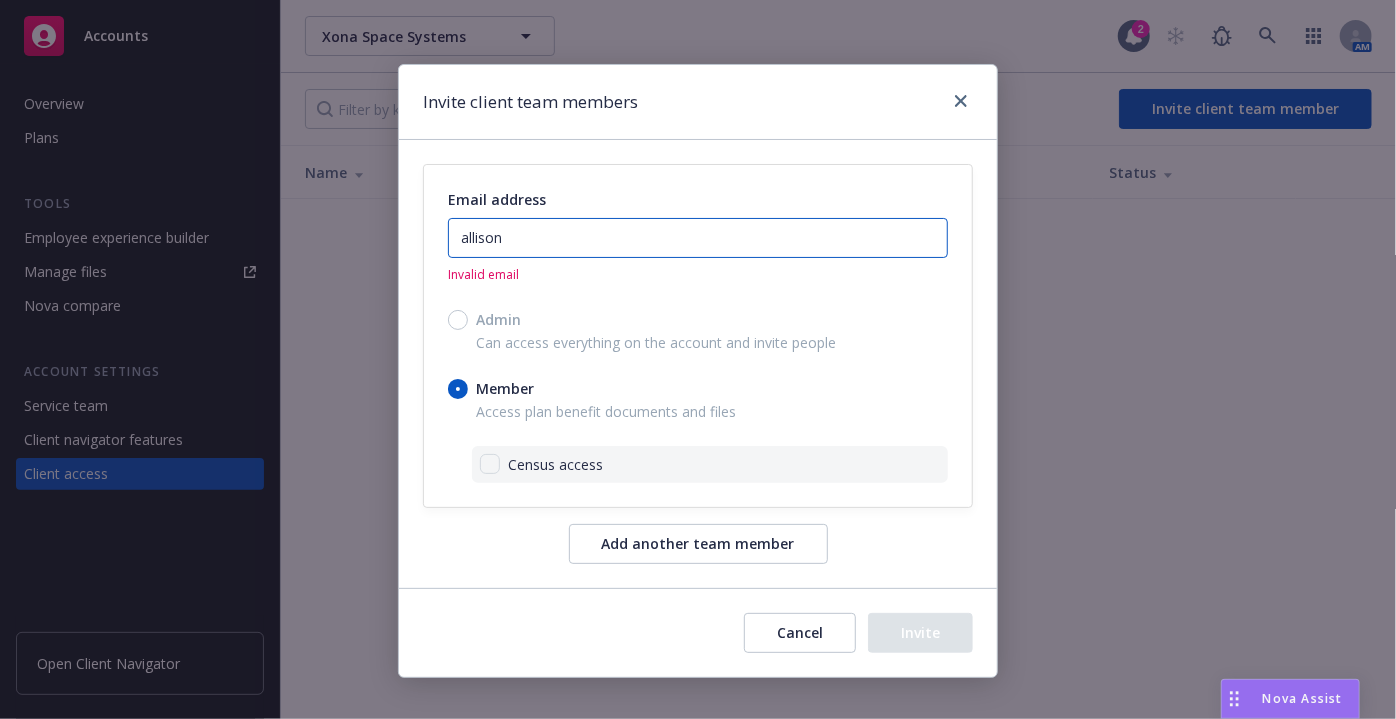 click on "Accounts Overview Plans Tools Employee experience builder Manage files Nova compare Account settings Service team Client navigator features Client access Open Client Navigator Xona Space Systems Xona Space Systems 2 AM Invite client team member Name Email Phone Role Status No results   Client access Nova Assist How can I help you today? I'm Nova Assist, your AI assistant at Newfront. Ask me insurance questions, upload documents to analyze, or get help with calculations and communications. Nova Assist can make mistakes. Explore what Nova can do: Browse prompt library for   BI   and   TR Invite client team members Email address [EMAIL] Invalid email Admin Can access everything on the account and invite people Member Access plan benefit documents and files Census access Add another team member Cancel Invite" at bounding box center (698, 359) 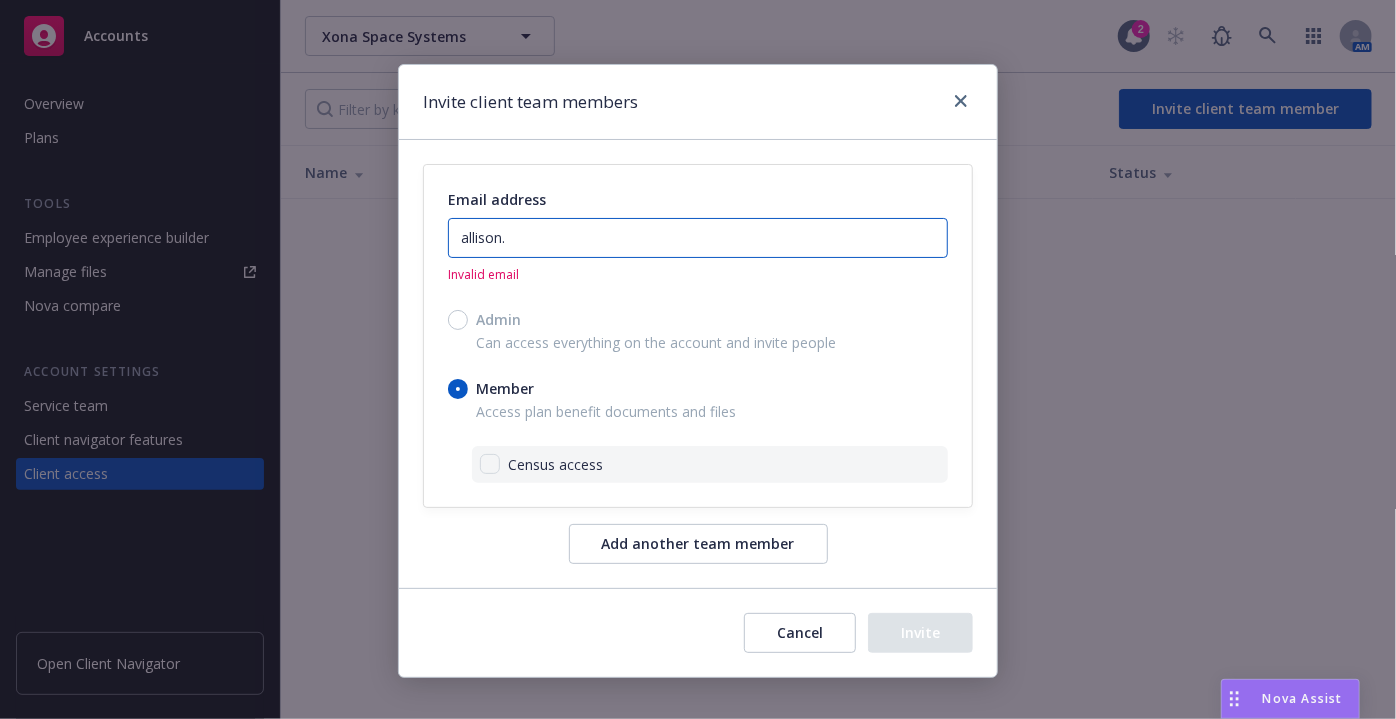 click on "allison." at bounding box center [698, 238] 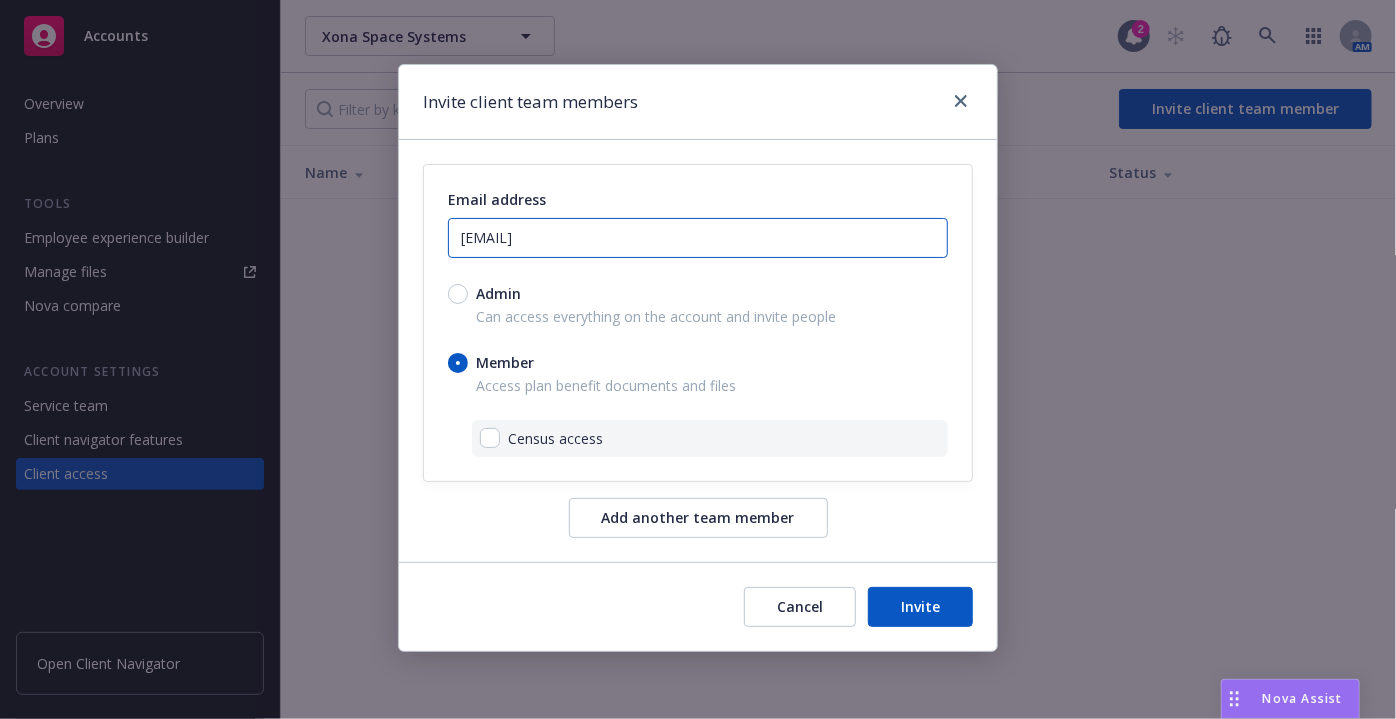 type on "[EMAIL]" 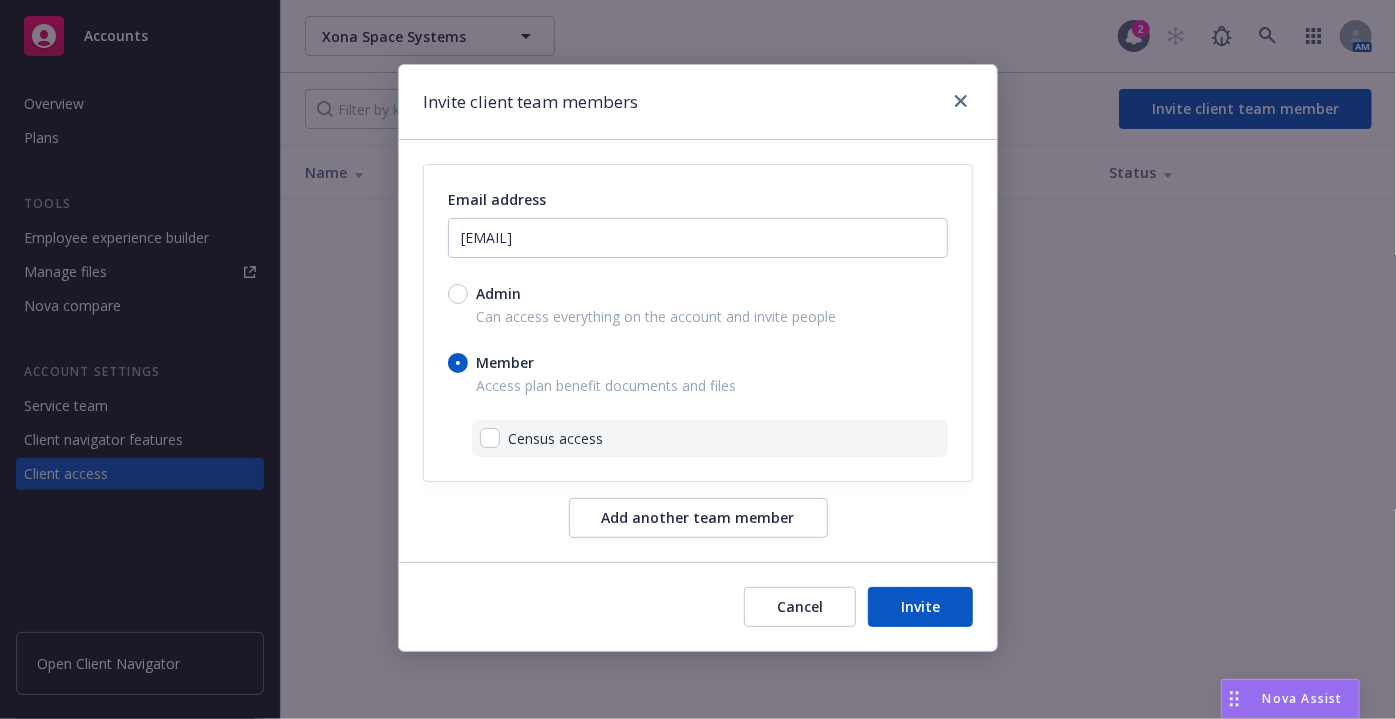 click on "Can access everything on the account and invite people" at bounding box center [698, 316] 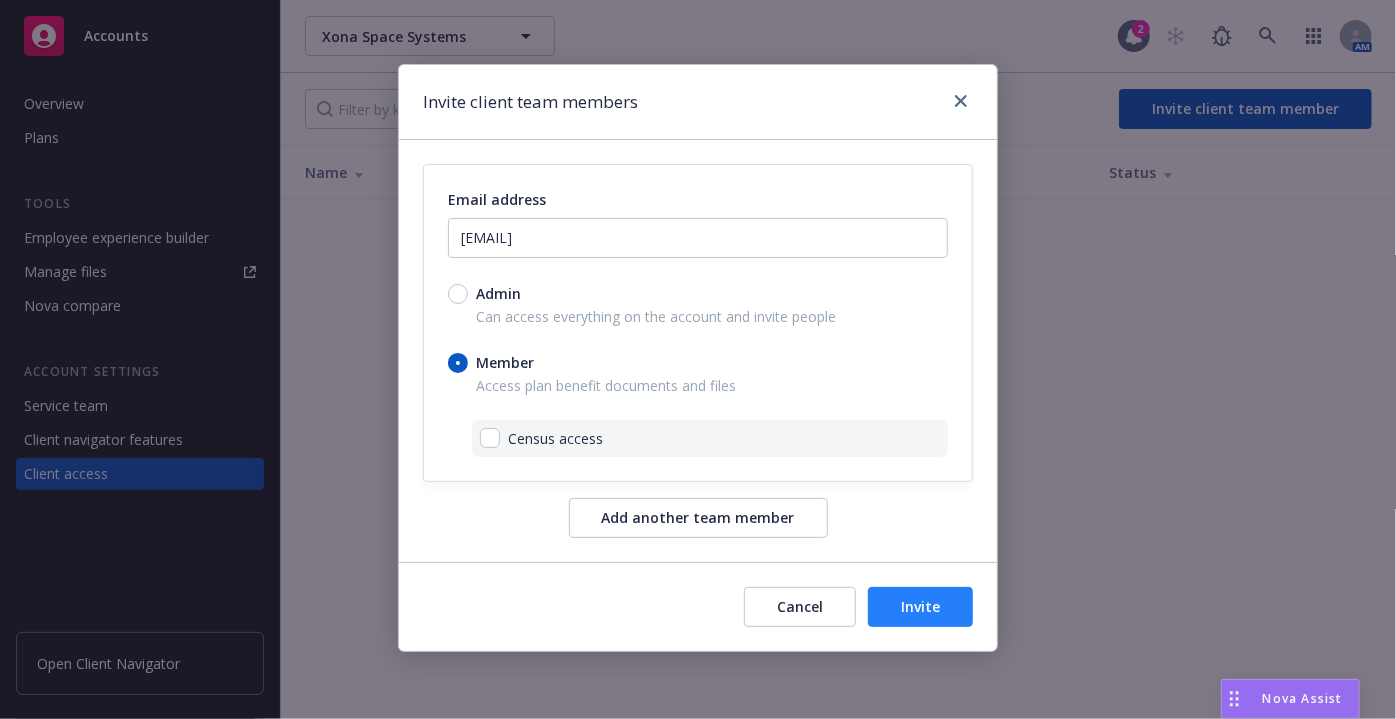 click on "Invite" at bounding box center (920, 607) 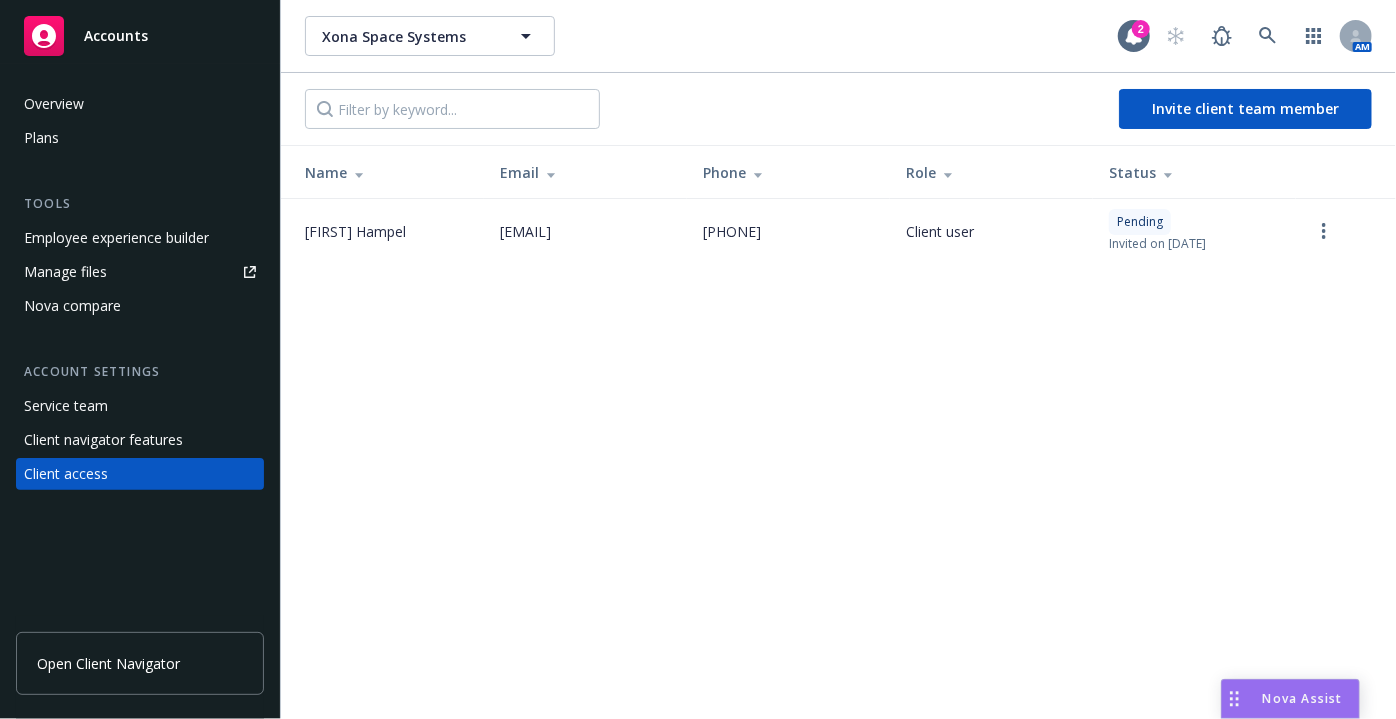 click on "Xona Space Systems Xona Space Systems 2 AM Invite client team member Name Email Phone Role Status [FIRST] [LAST] [EMAIL] [PHONE] Client user Pending Invited on [DATE]" at bounding box center [838, 359] 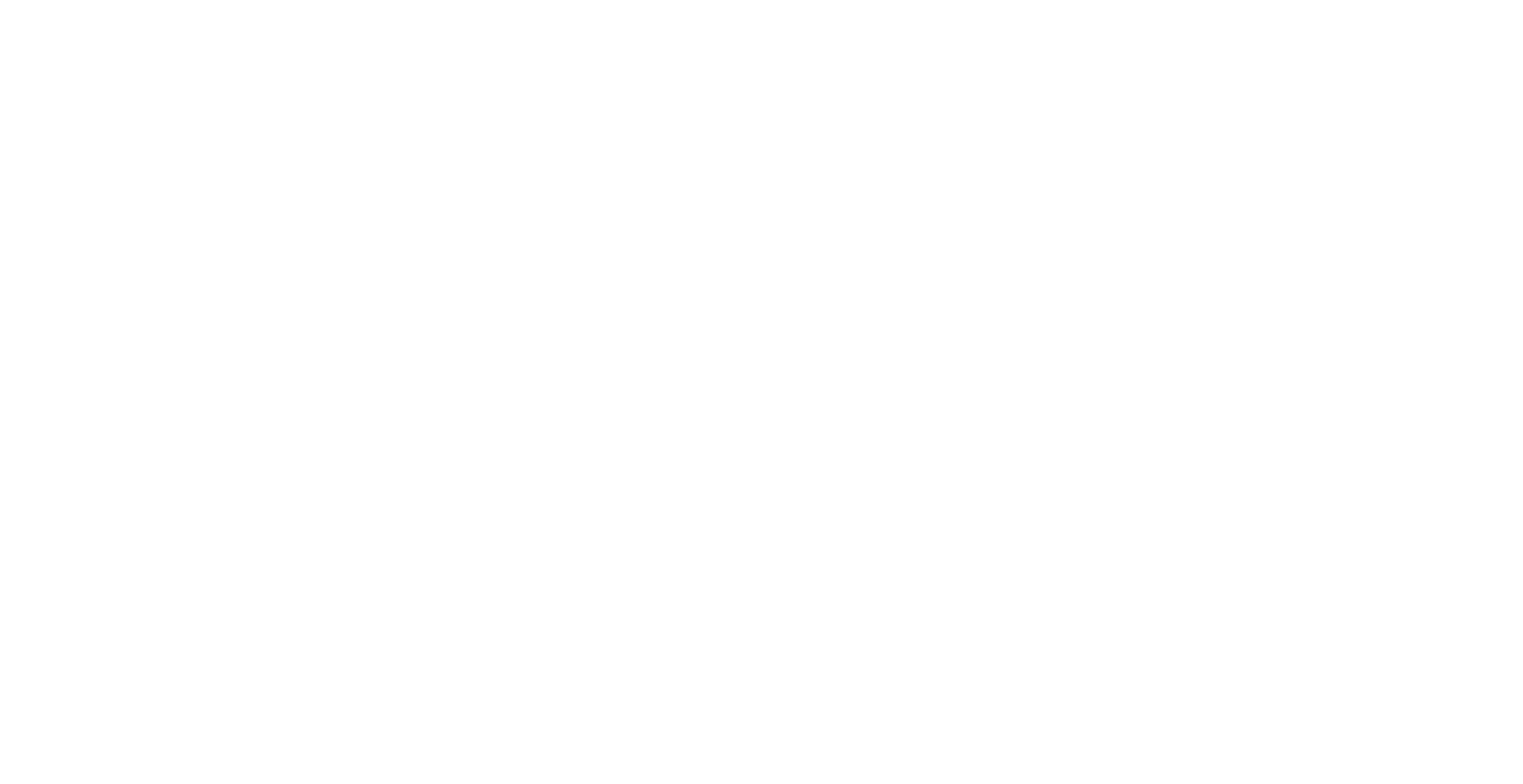 scroll, scrollTop: 0, scrollLeft: 0, axis: both 